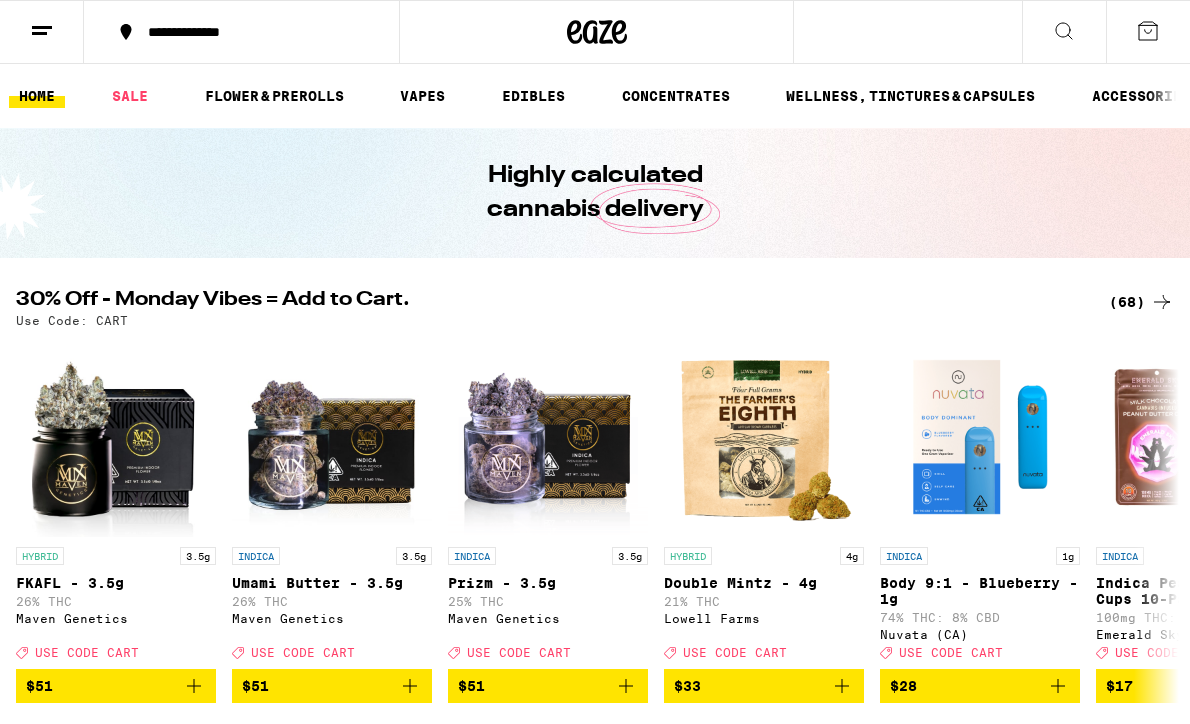 scroll, scrollTop: 0, scrollLeft: 0, axis: both 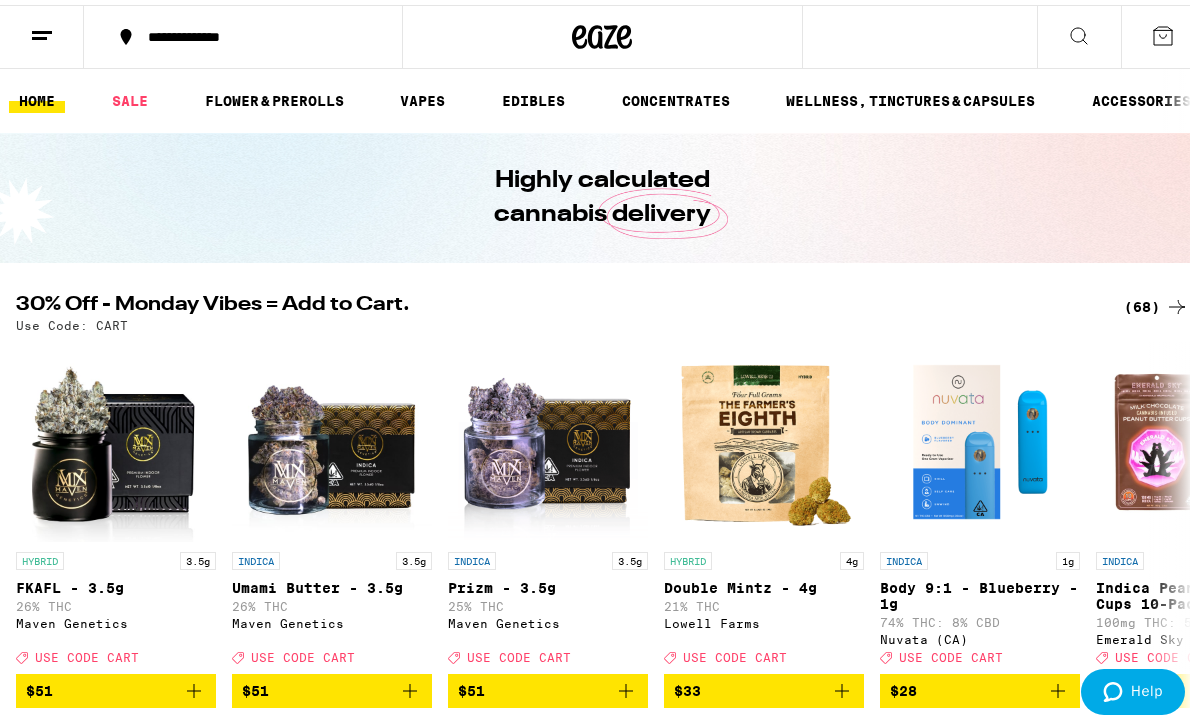 click 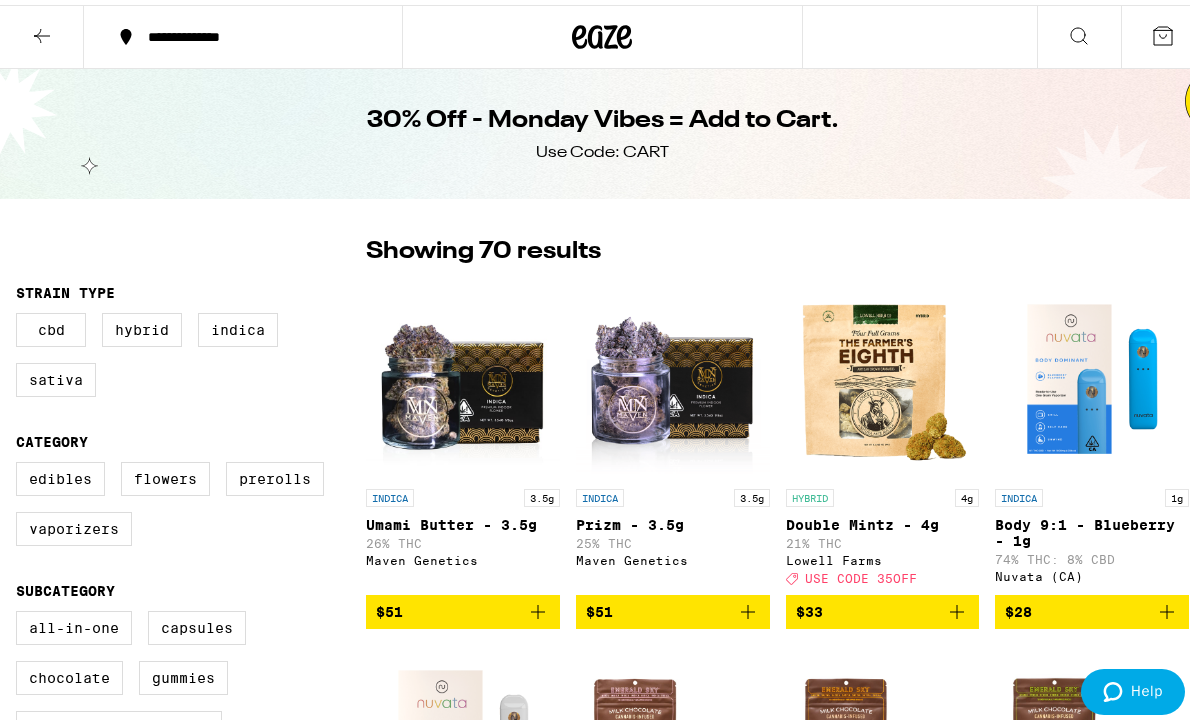 click at bounding box center [42, 32] 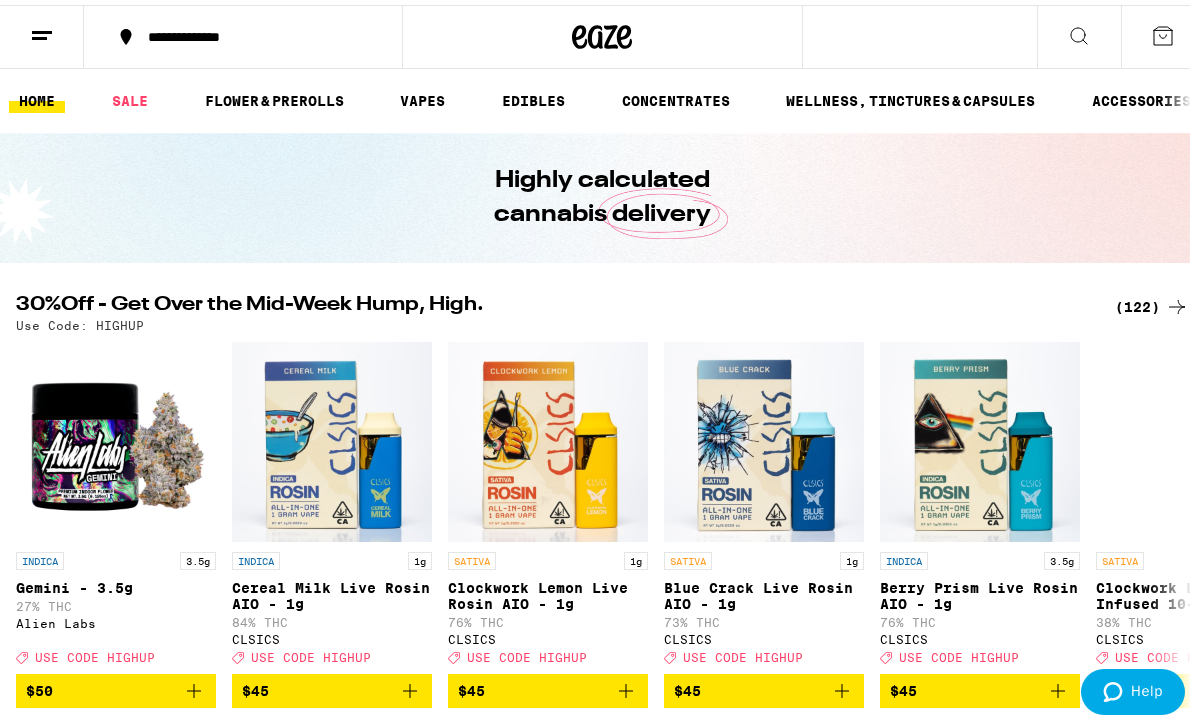 click on "(122)" at bounding box center (1152, 302) 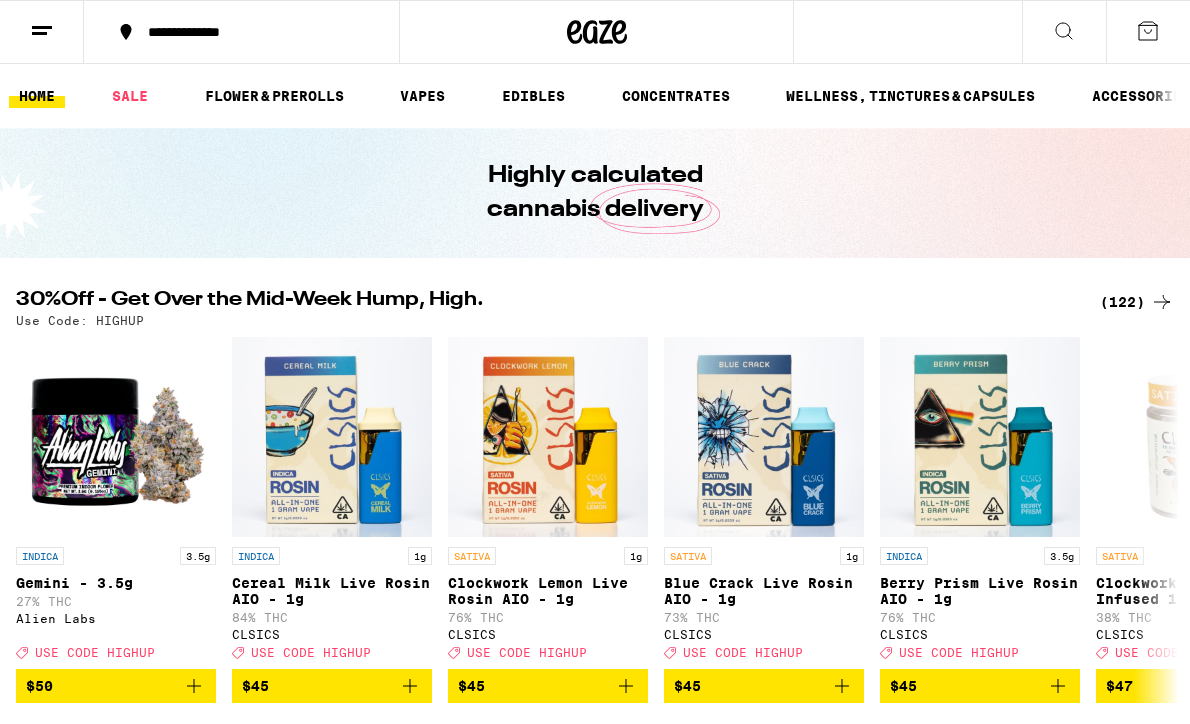 scroll, scrollTop: 0, scrollLeft: 0, axis: both 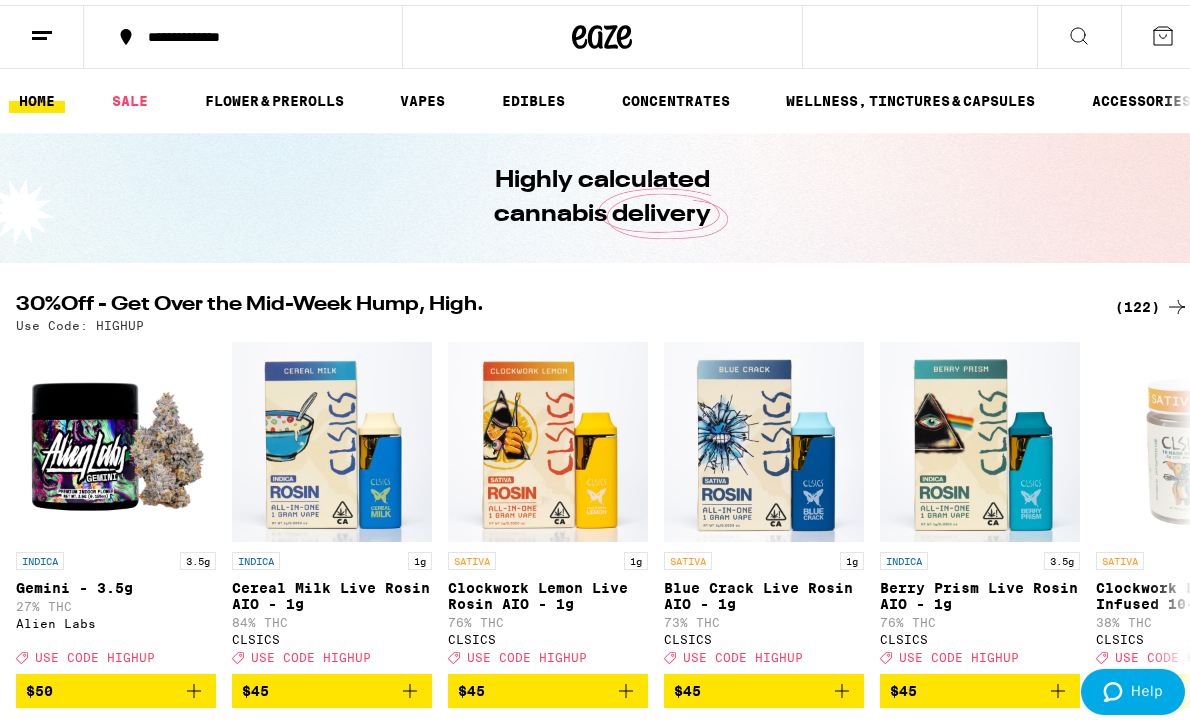 click on "(122)" at bounding box center [1152, 302] 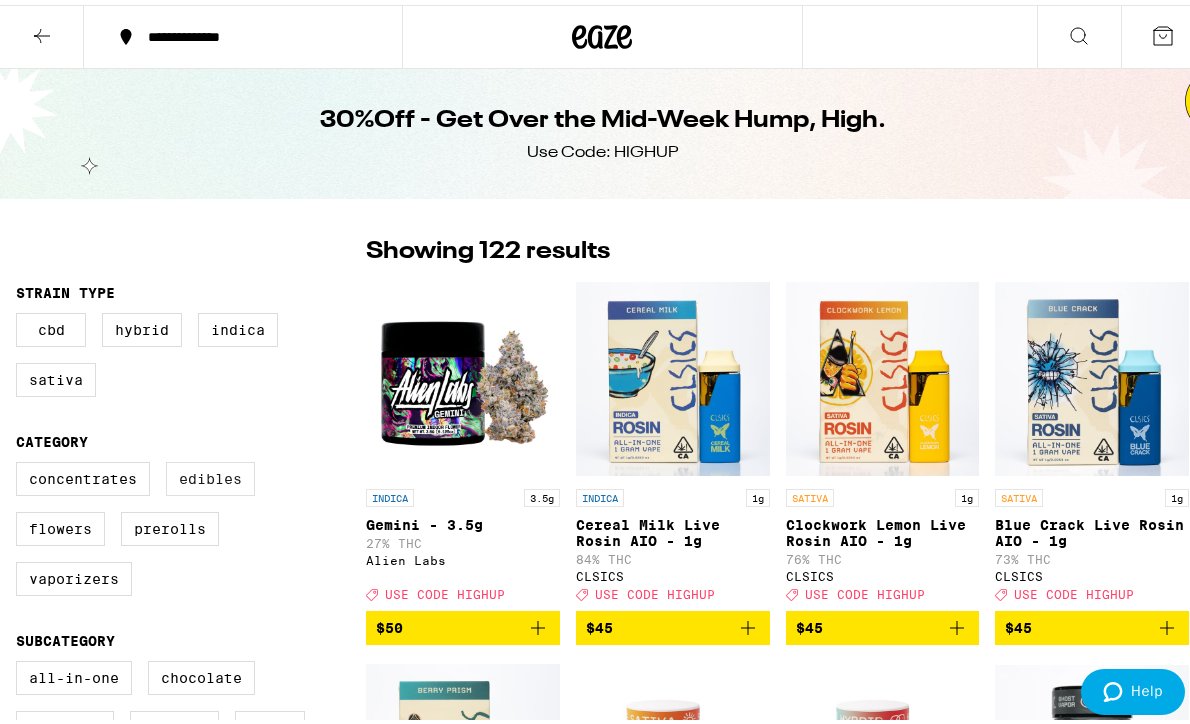 click on "Edibles" at bounding box center [210, 474] 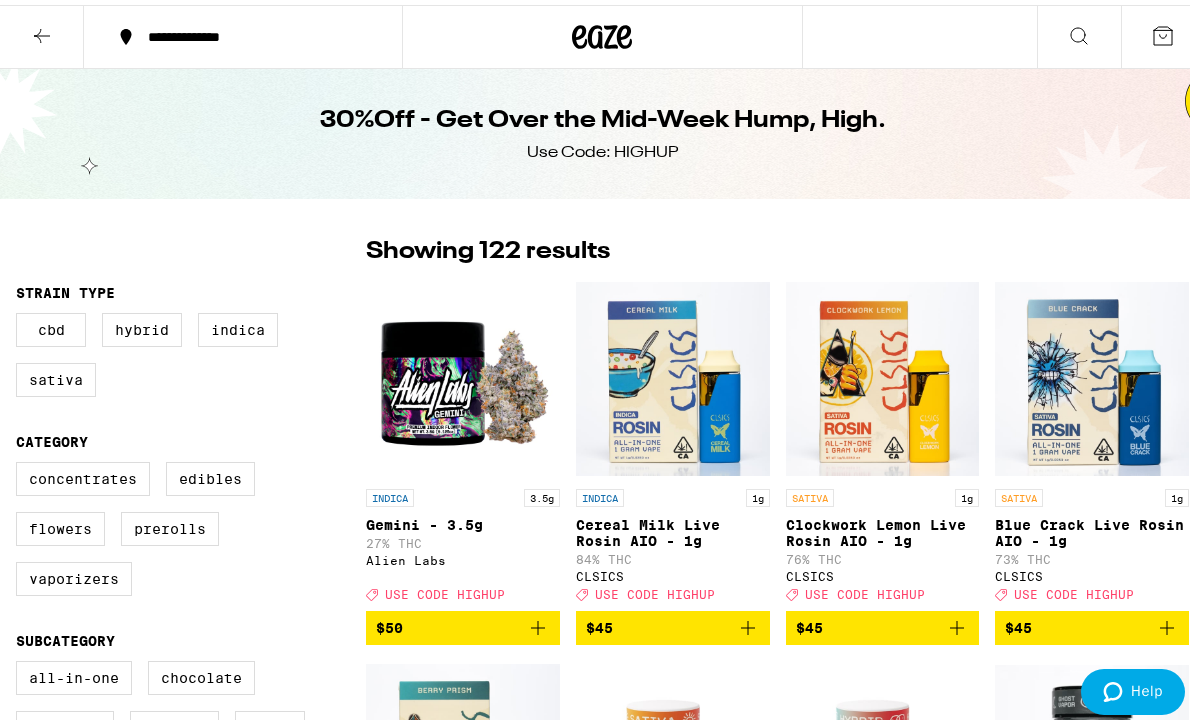 scroll, scrollTop: 0, scrollLeft: 0, axis: both 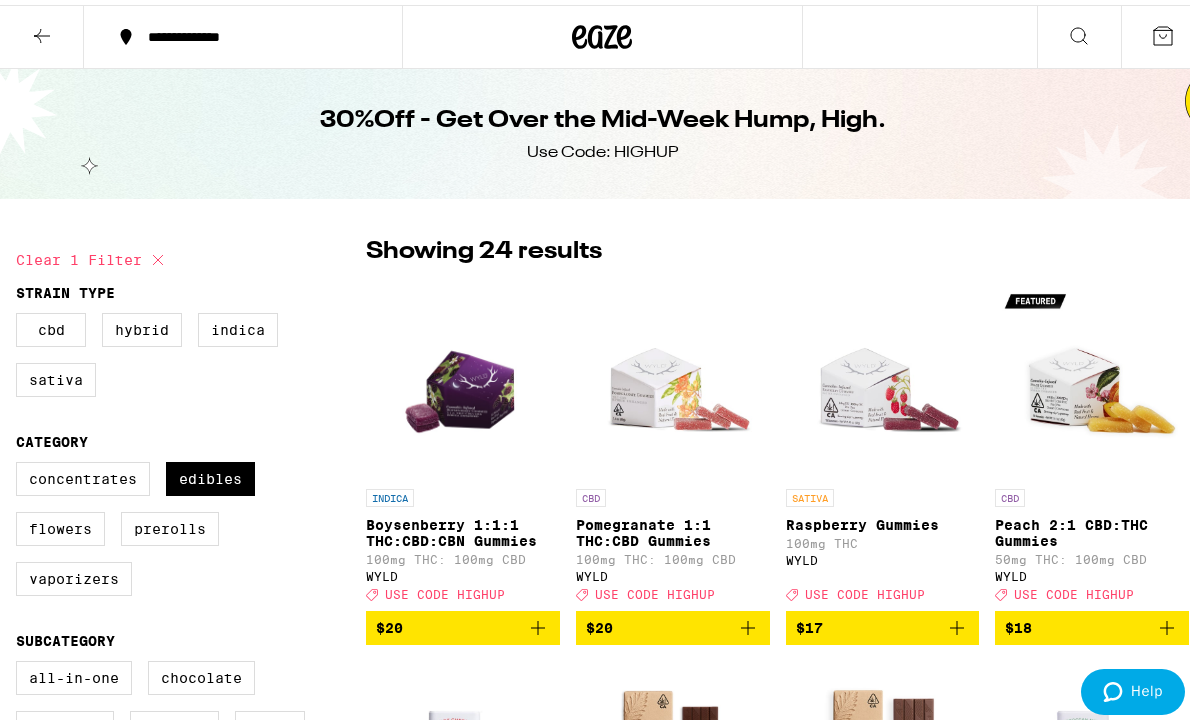 click 